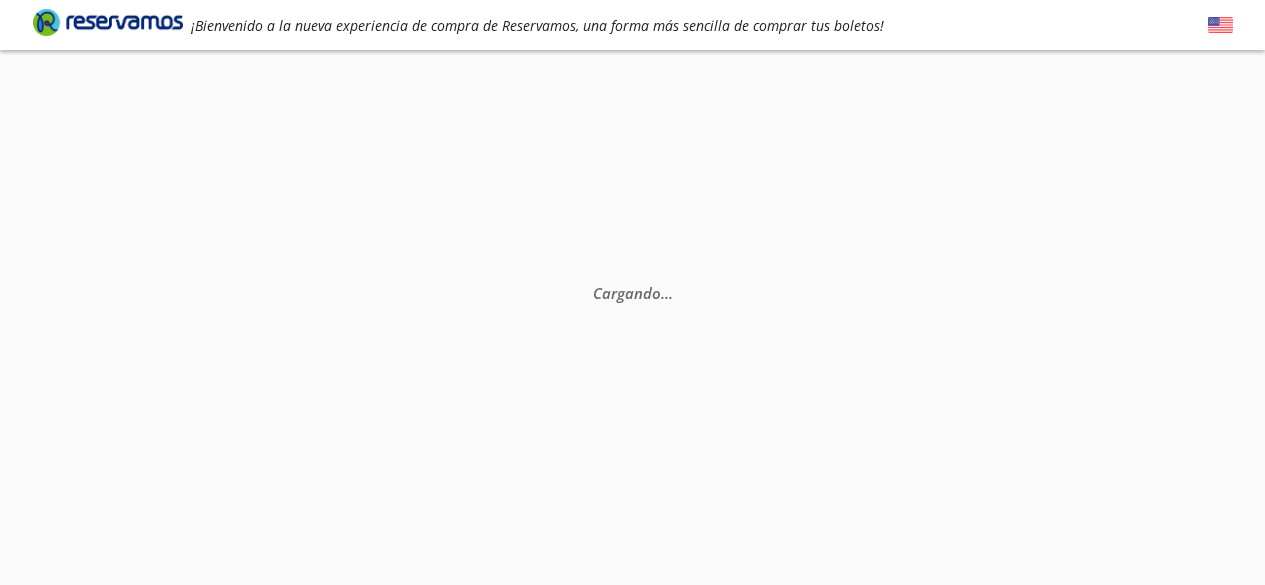 scroll, scrollTop: 0, scrollLeft: 0, axis: both 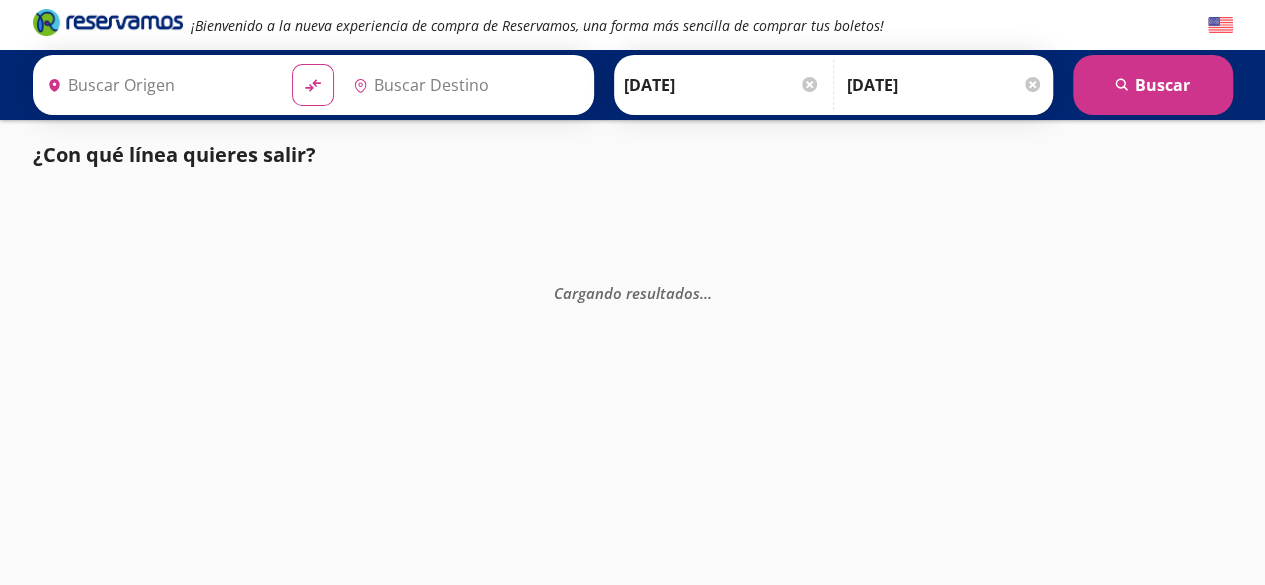 type on "Acapulco, [GEOGRAPHIC_DATA]" 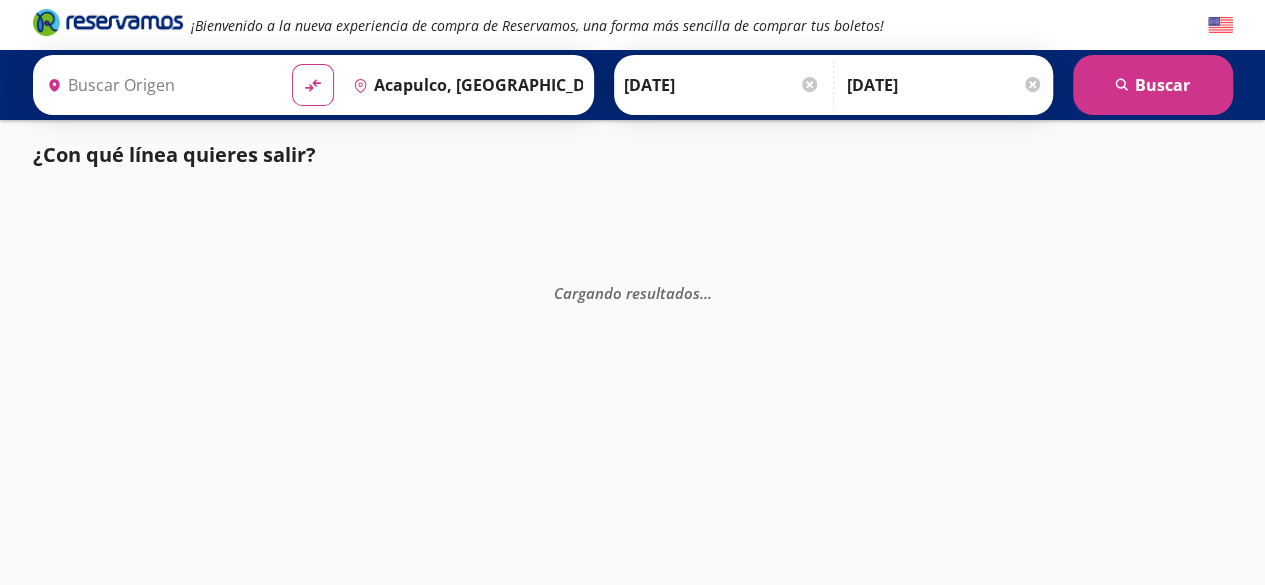 type on "[GEOGRAPHIC_DATA], [GEOGRAPHIC_DATA]" 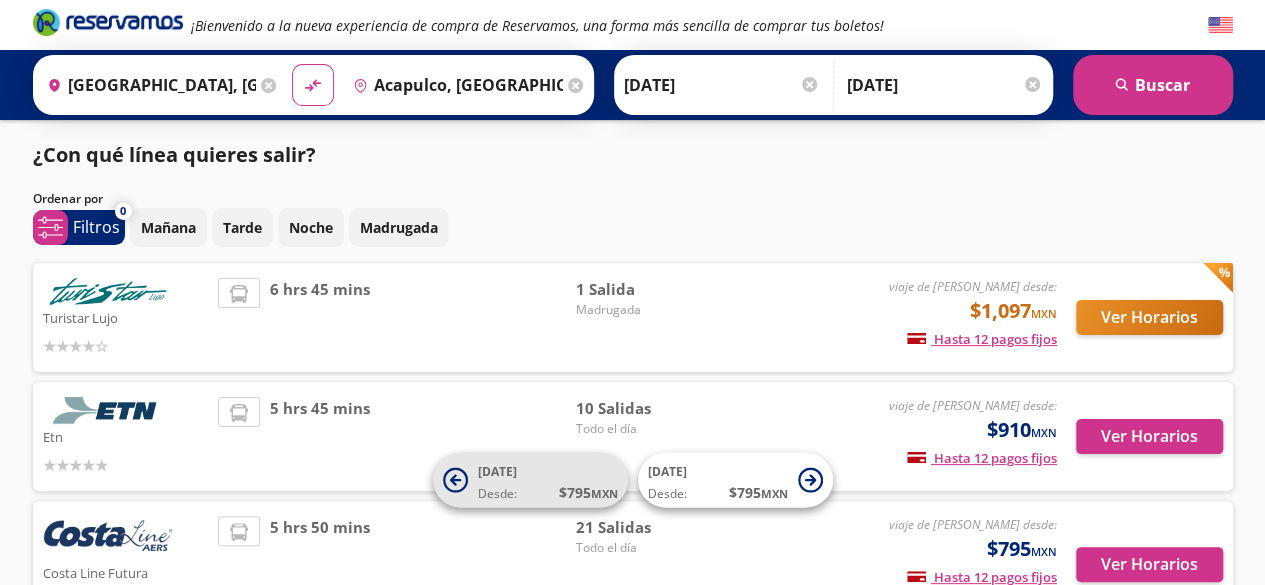 click 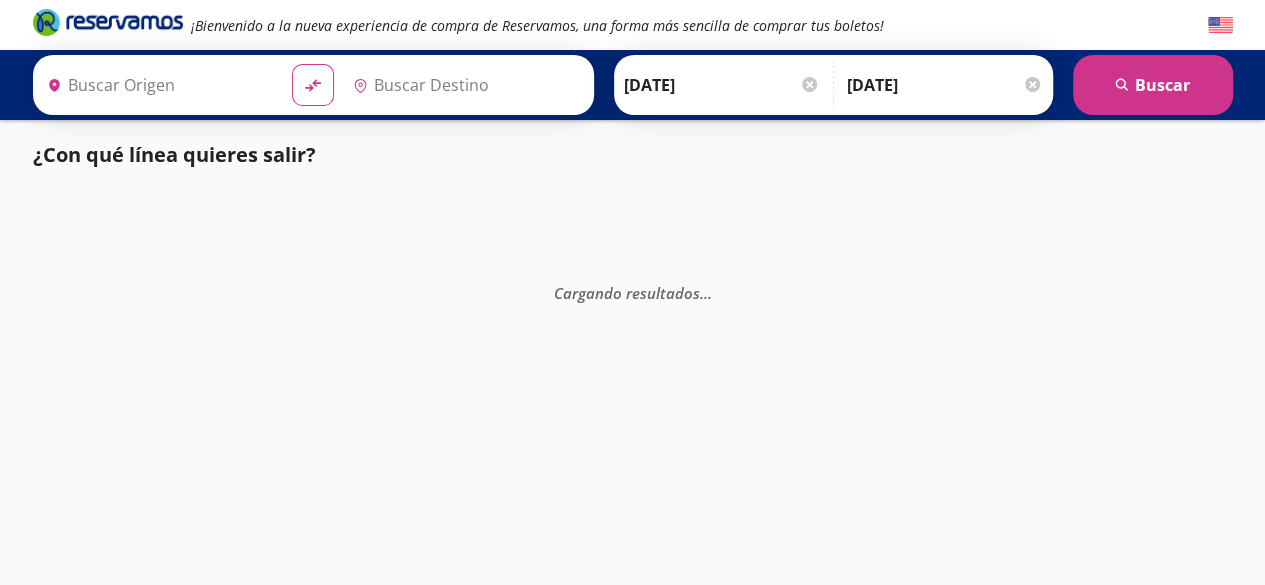 type on "[GEOGRAPHIC_DATA], [GEOGRAPHIC_DATA]" 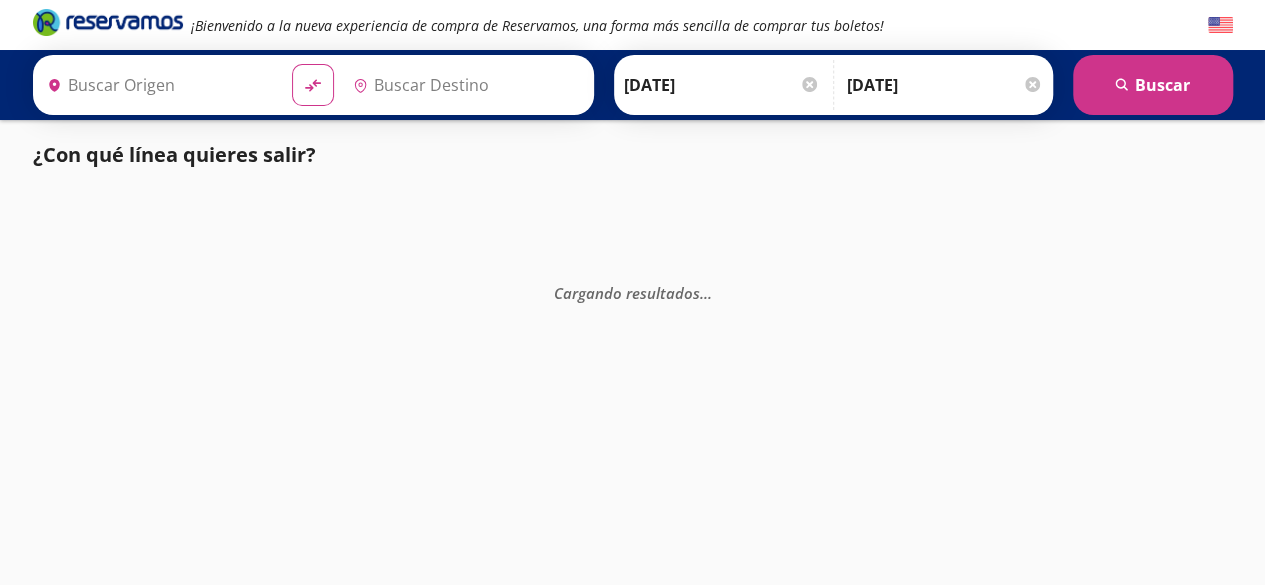 type on "Acapulco, [GEOGRAPHIC_DATA]" 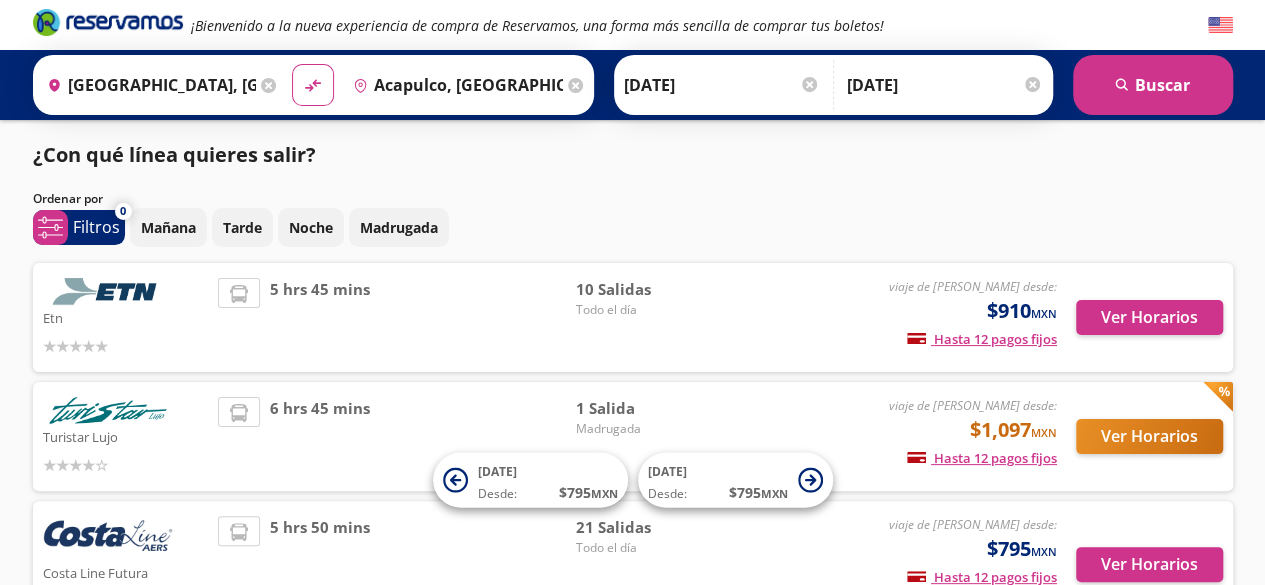 click at bounding box center (809, 84) 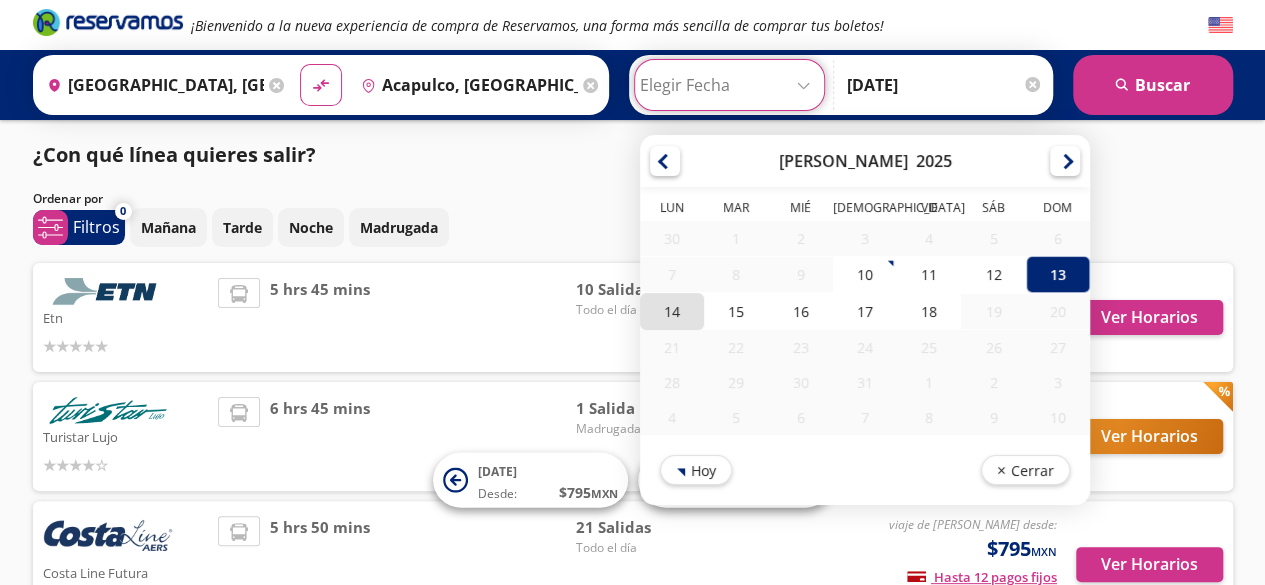 click on "14" at bounding box center (672, 311) 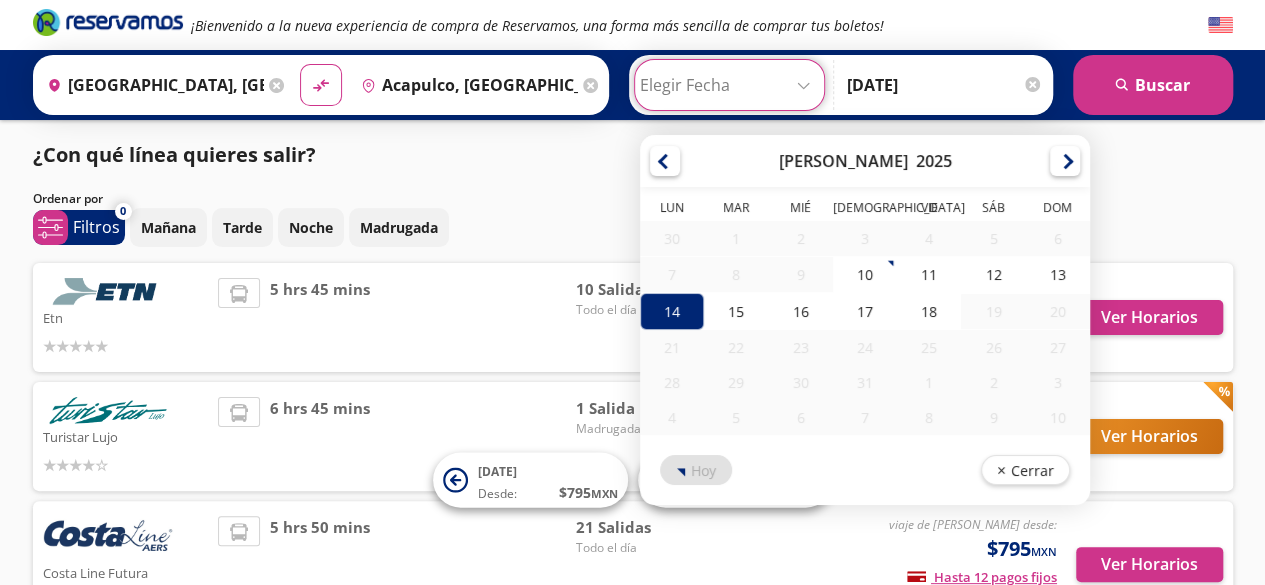 type on "[DATE]" 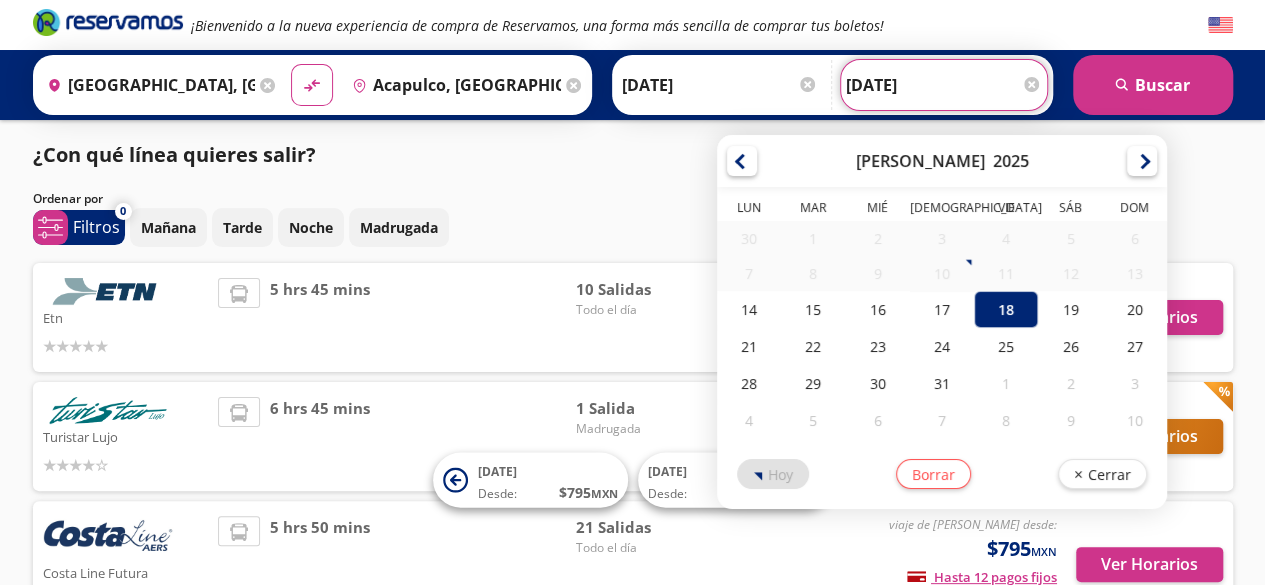 click on "[DATE]" at bounding box center [944, 85] 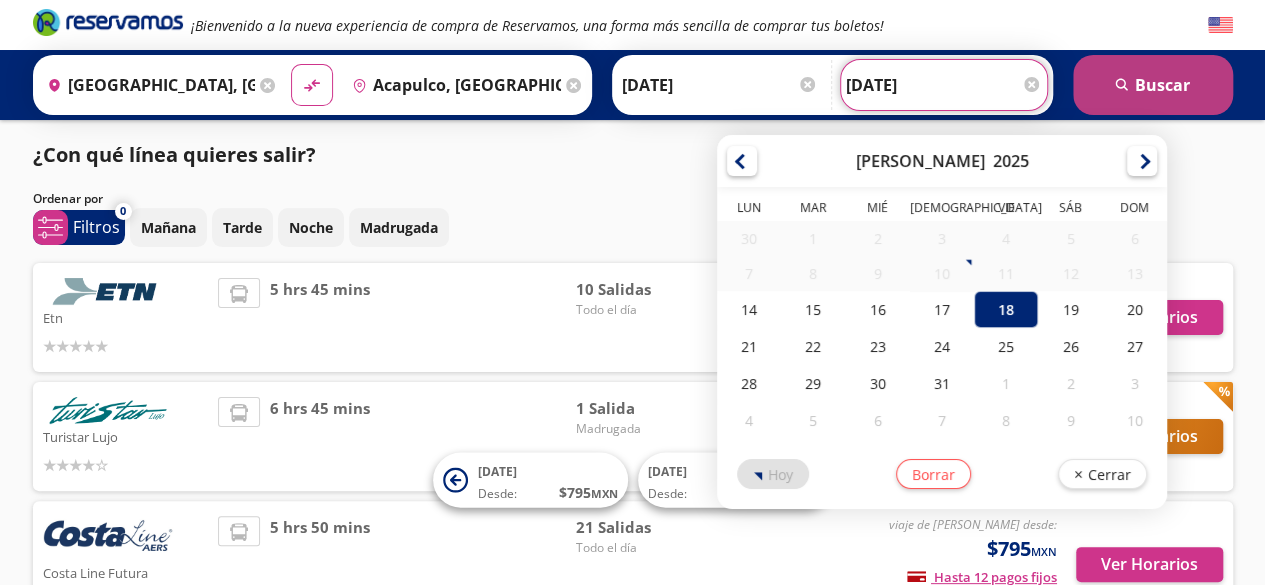click on "search
[GEOGRAPHIC_DATA]" at bounding box center (1153, 85) 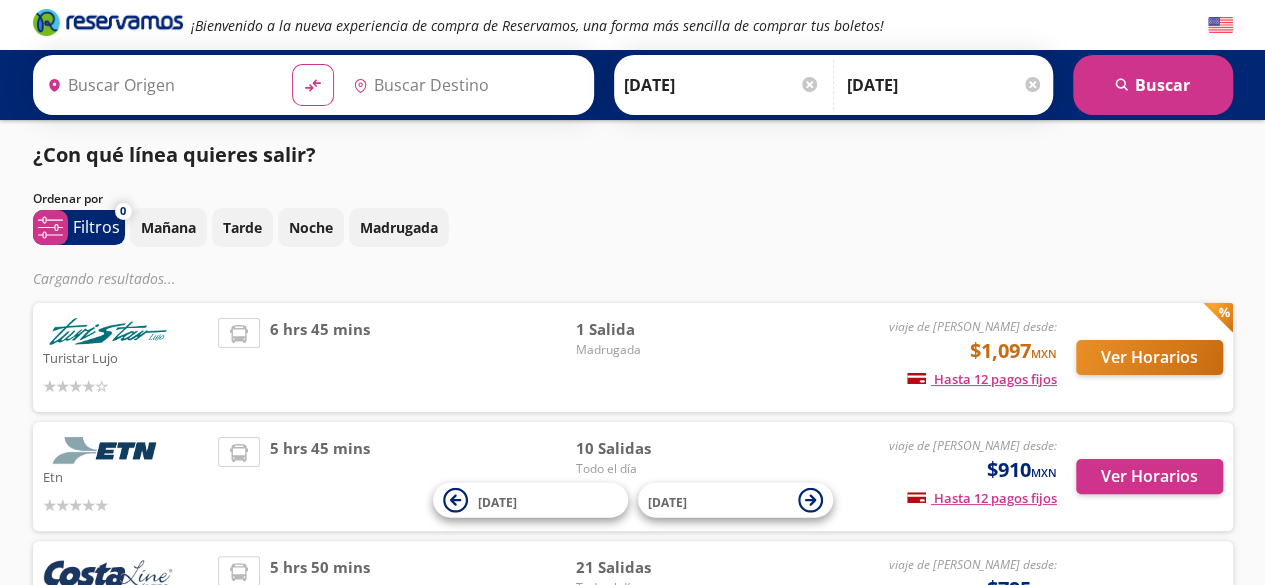 type on "[GEOGRAPHIC_DATA], [GEOGRAPHIC_DATA]" 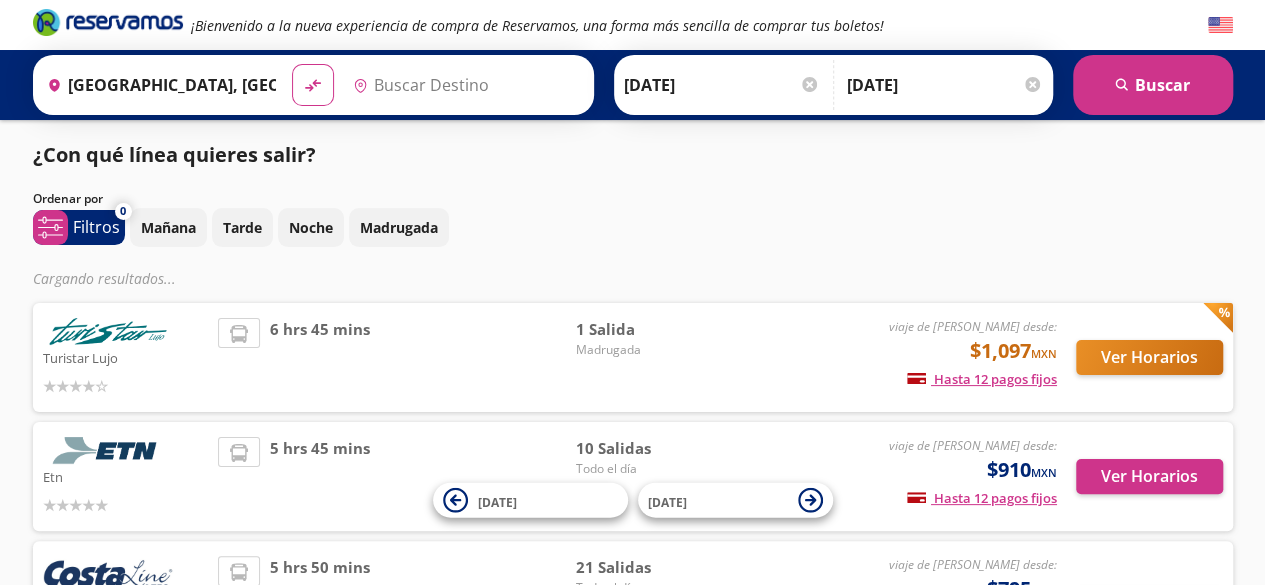 type on "Acapulco, [GEOGRAPHIC_DATA]" 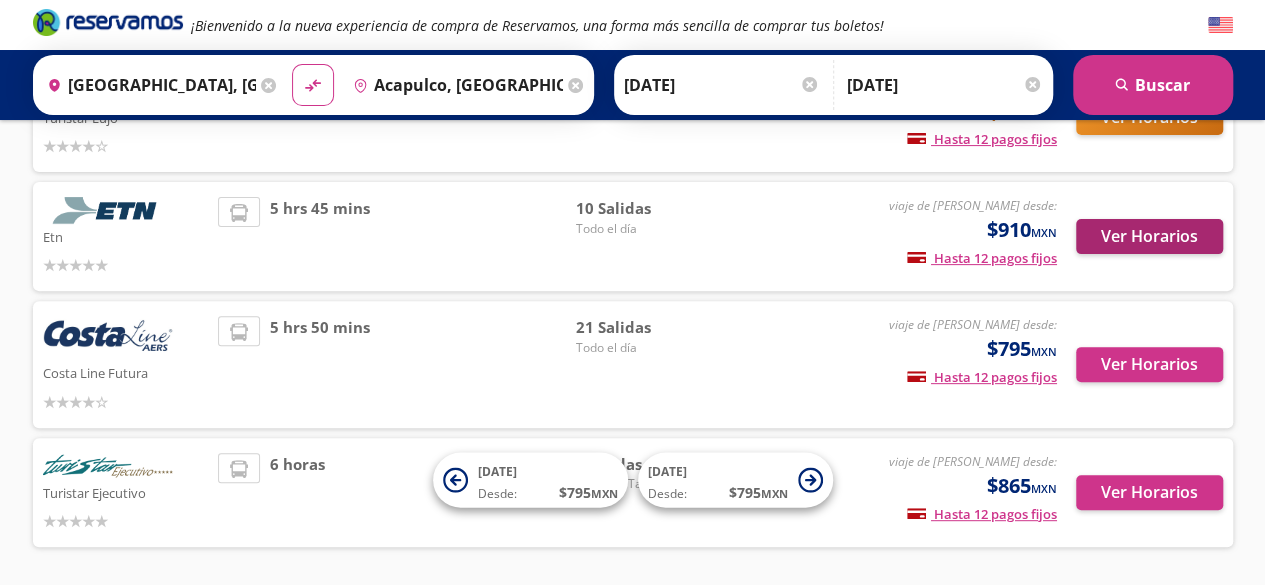 scroll, scrollTop: 275, scrollLeft: 0, axis: vertical 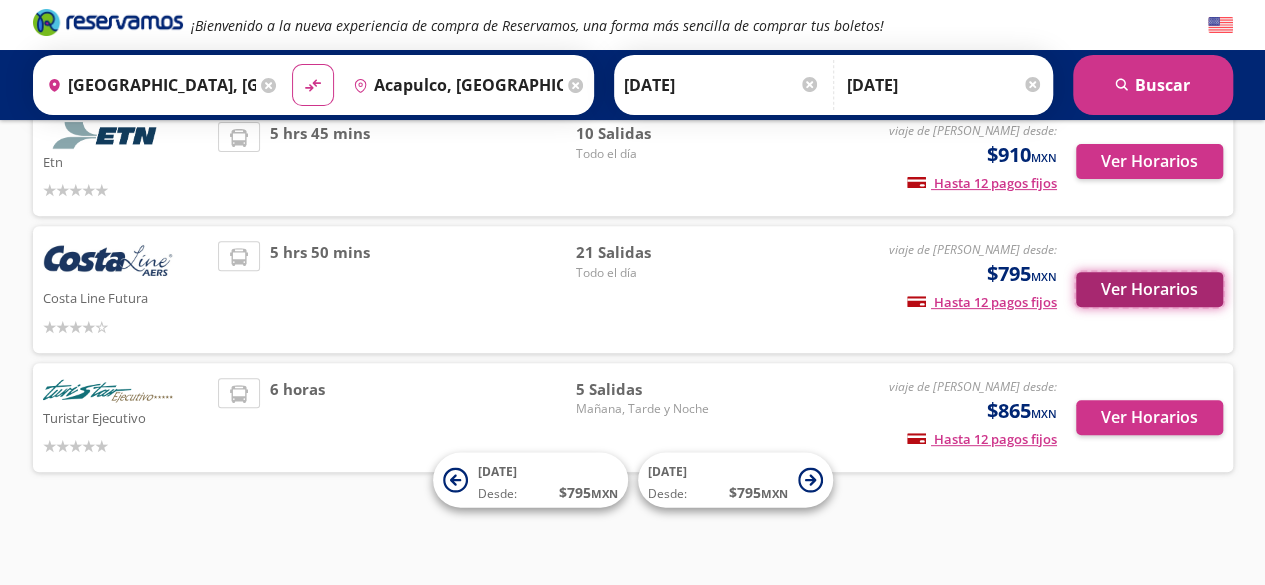 click on "Ver Horarios" at bounding box center (1149, 289) 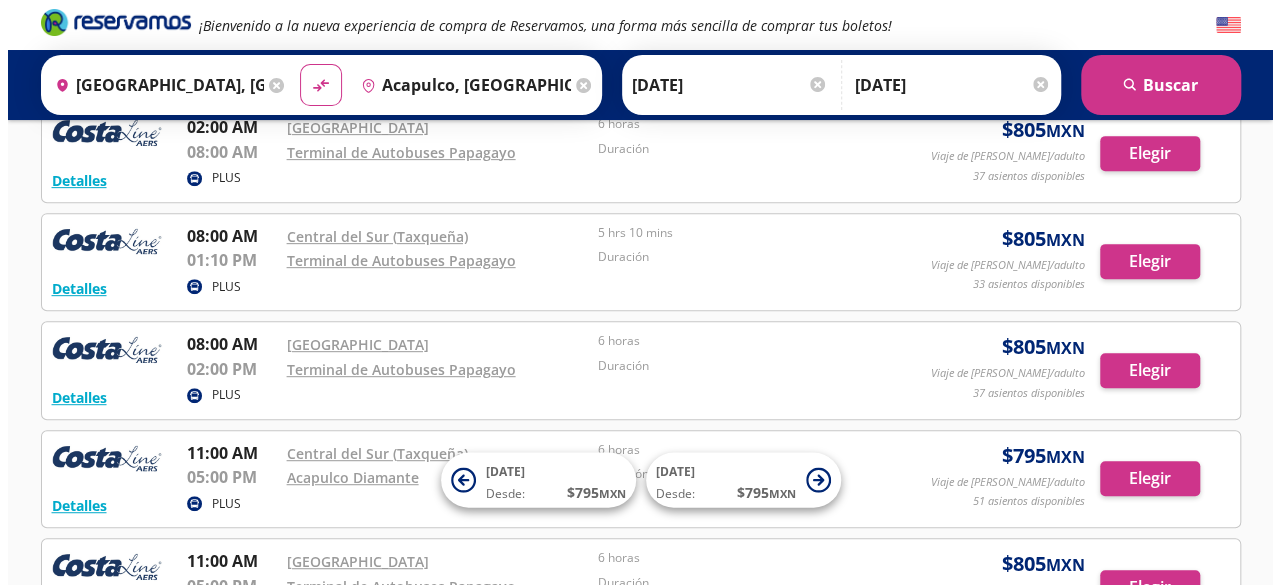 scroll, scrollTop: 400, scrollLeft: 0, axis: vertical 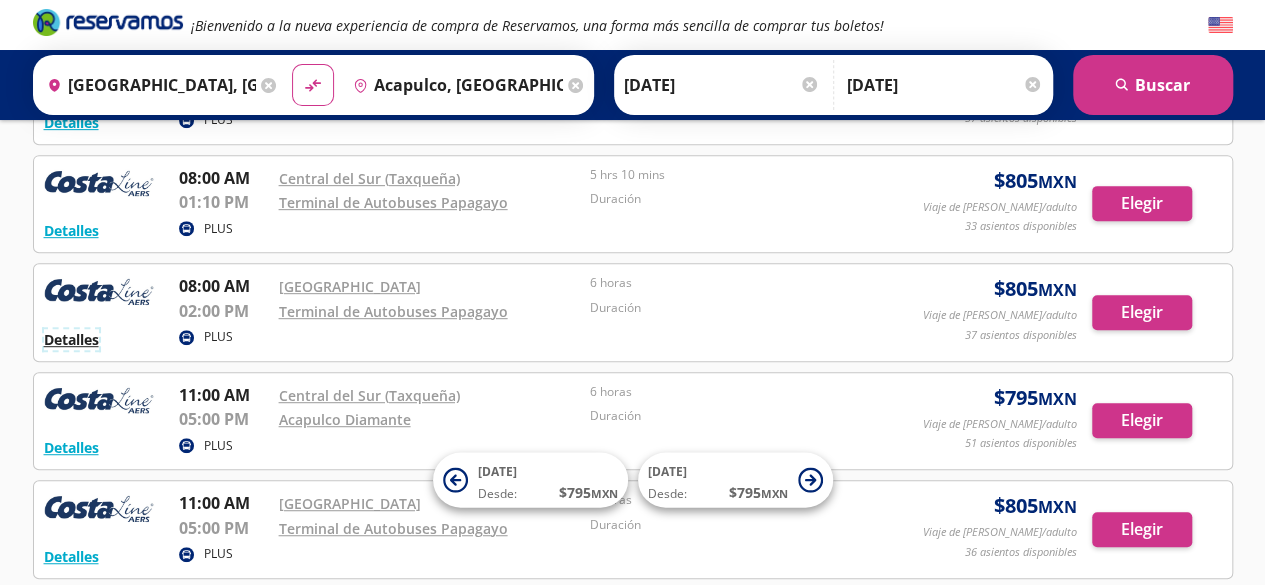 click on "Detalles" at bounding box center (71, 339) 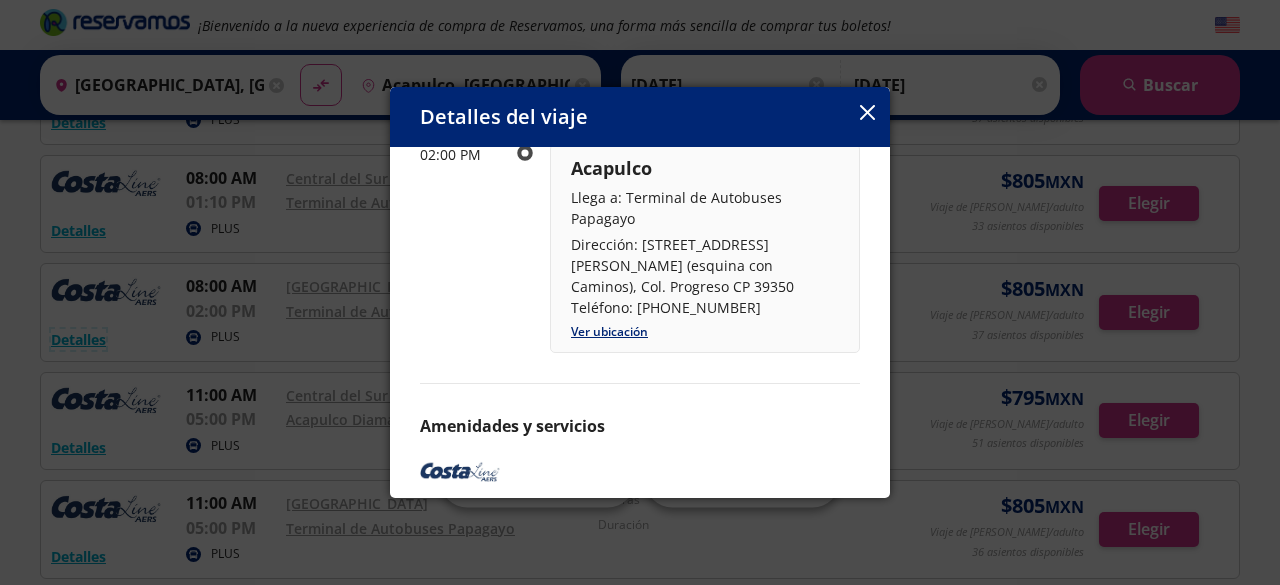 scroll, scrollTop: 386, scrollLeft: 0, axis: vertical 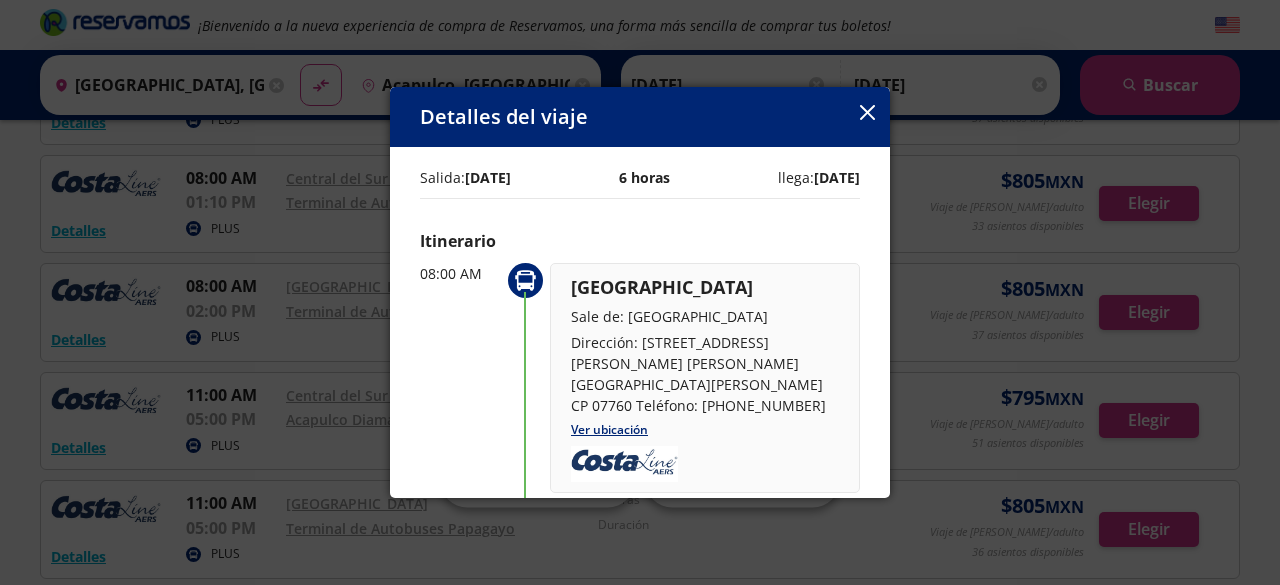 click 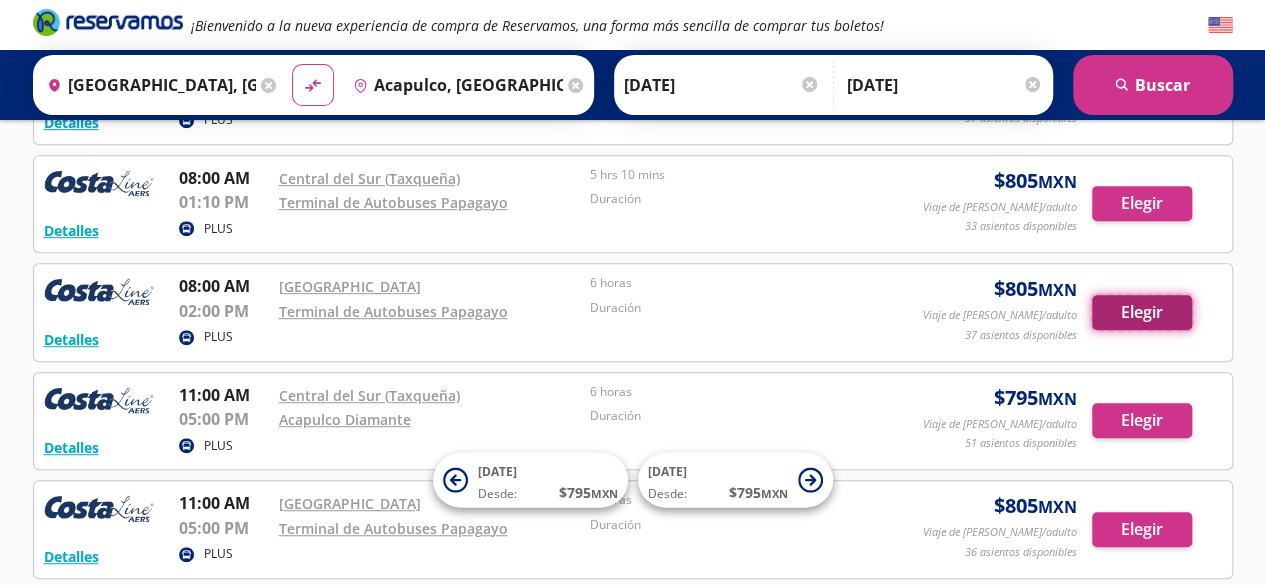 click on "Elegir" at bounding box center (1142, 312) 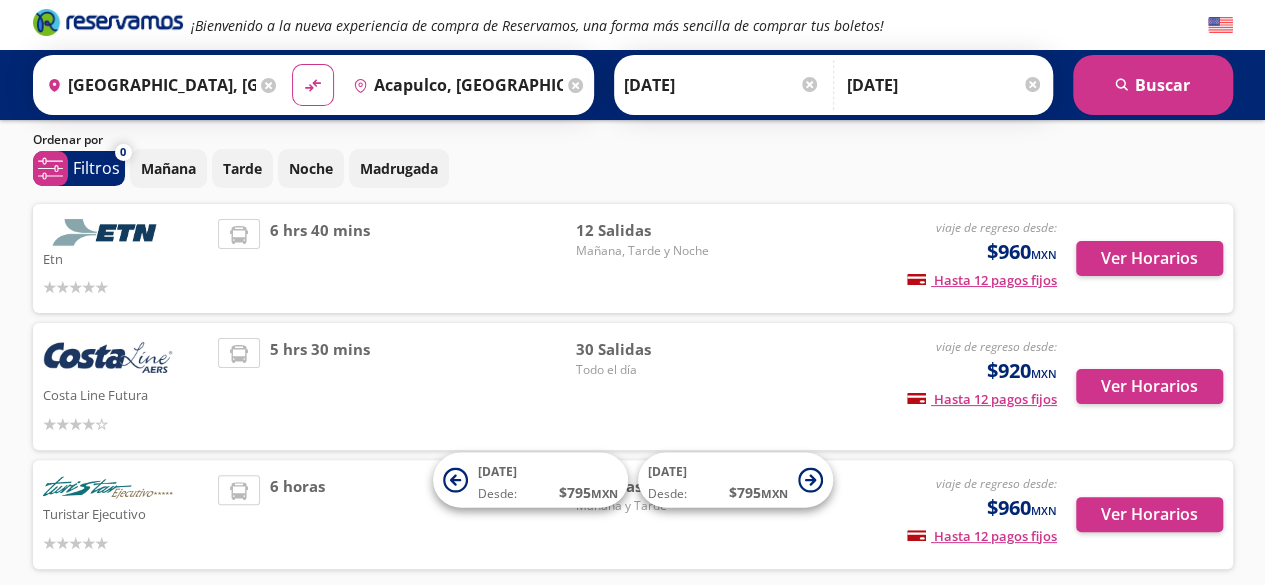 scroll, scrollTop: 100, scrollLeft: 0, axis: vertical 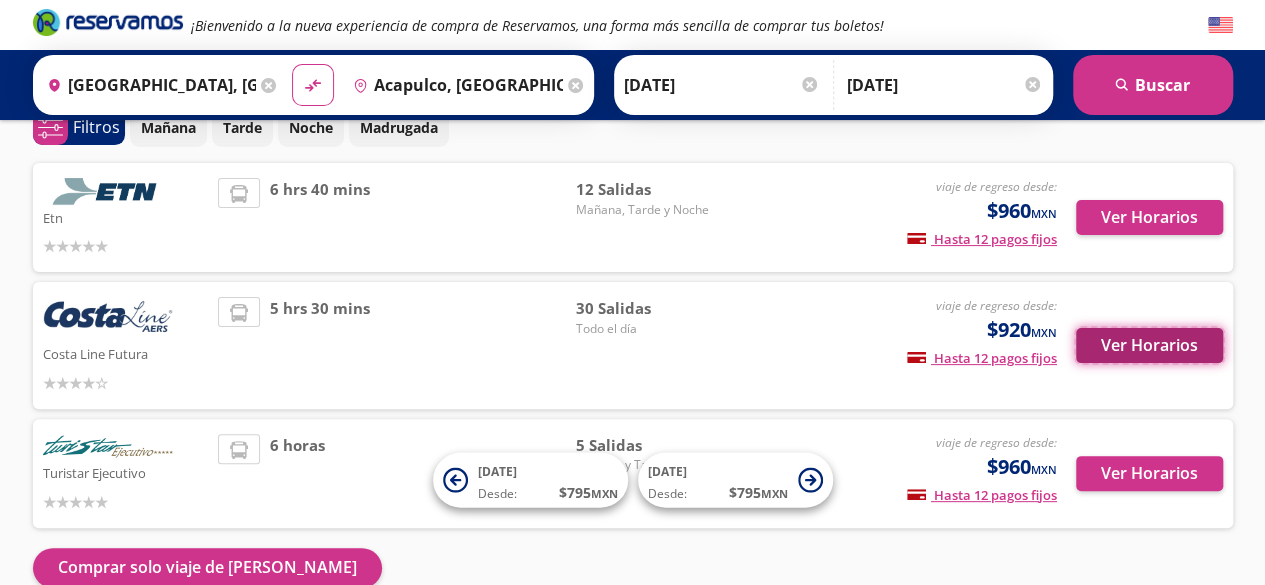click on "Ver Horarios" at bounding box center [1149, 345] 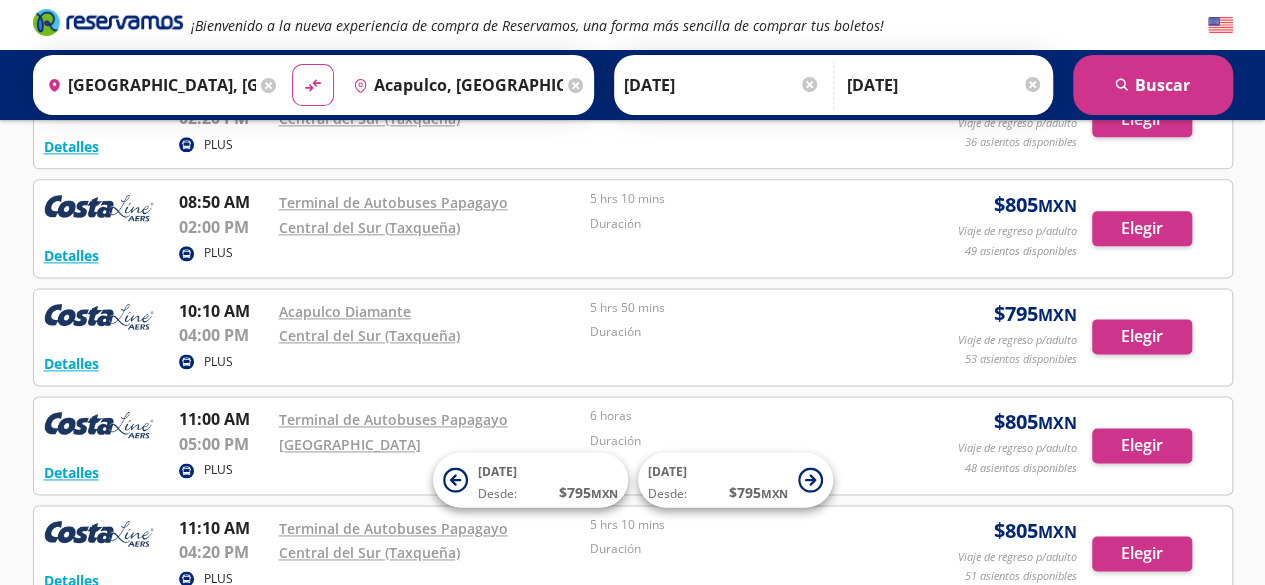 scroll, scrollTop: 1200, scrollLeft: 0, axis: vertical 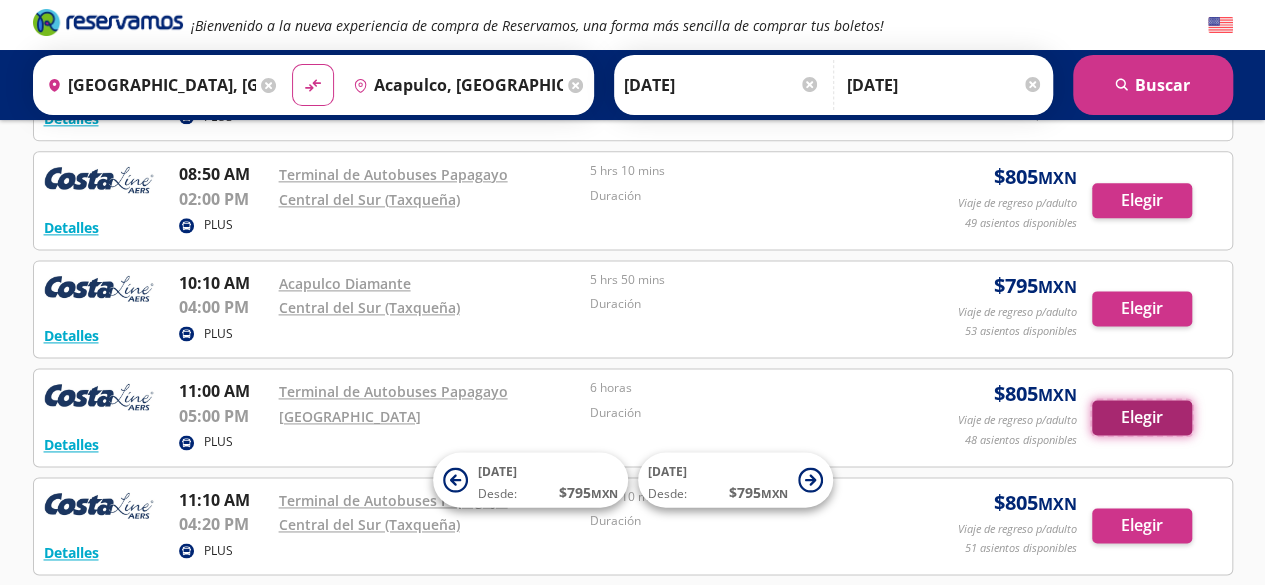 click on "Elegir" at bounding box center (1142, 417) 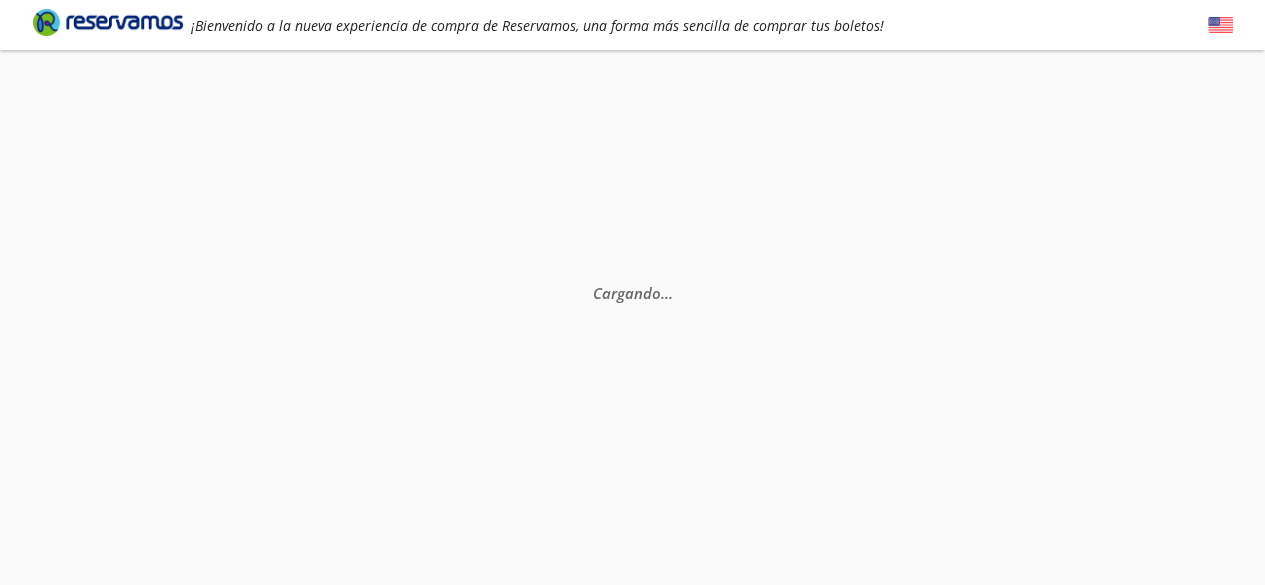 scroll, scrollTop: 0, scrollLeft: 0, axis: both 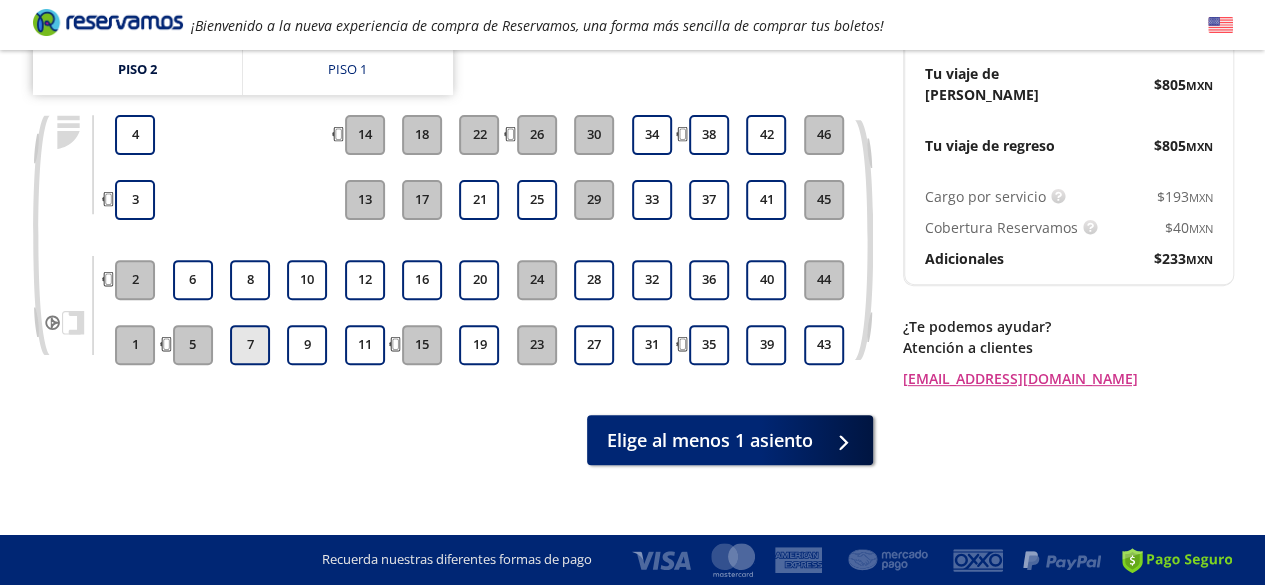 click on "7" at bounding box center [250, 345] 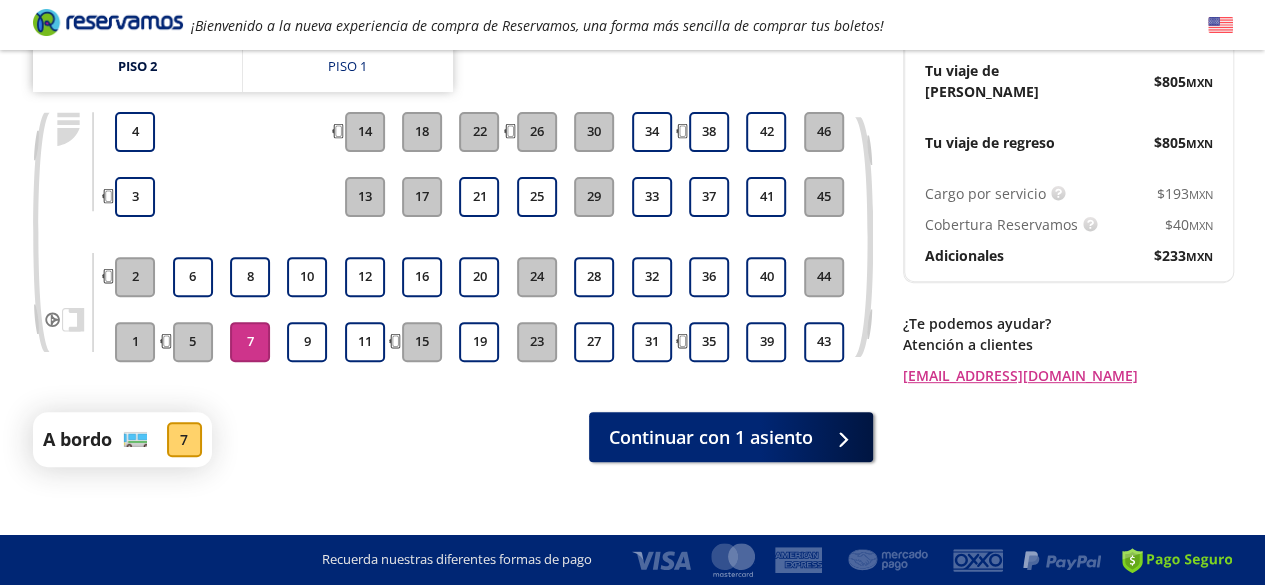 scroll, scrollTop: 252, scrollLeft: 0, axis: vertical 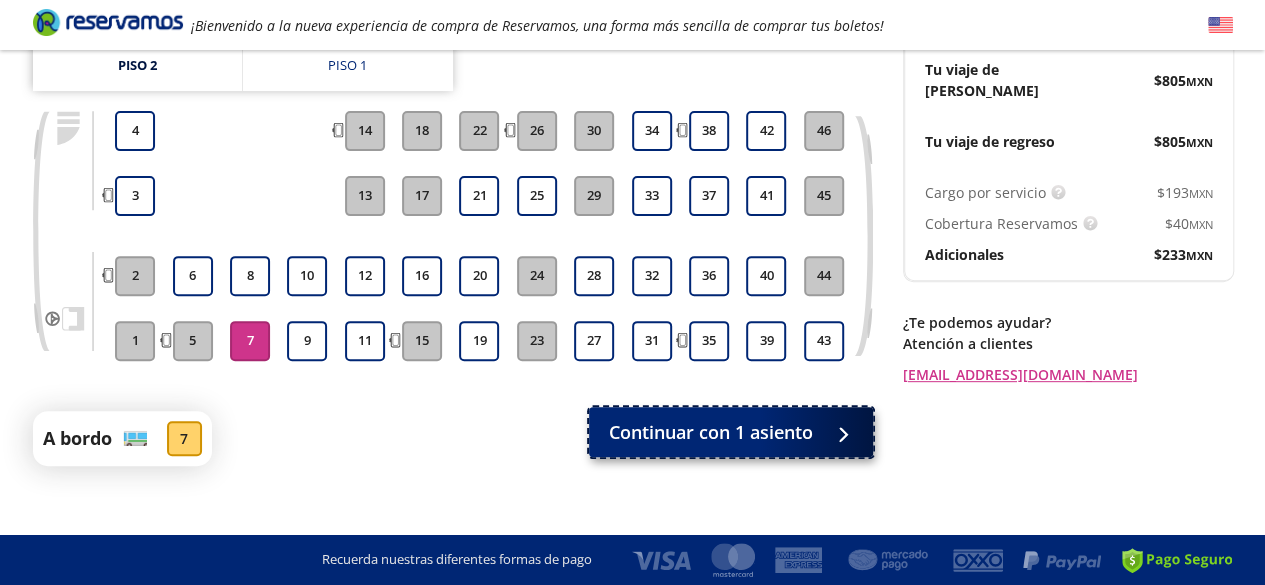 click on "Continuar con 1 asiento" at bounding box center [711, 432] 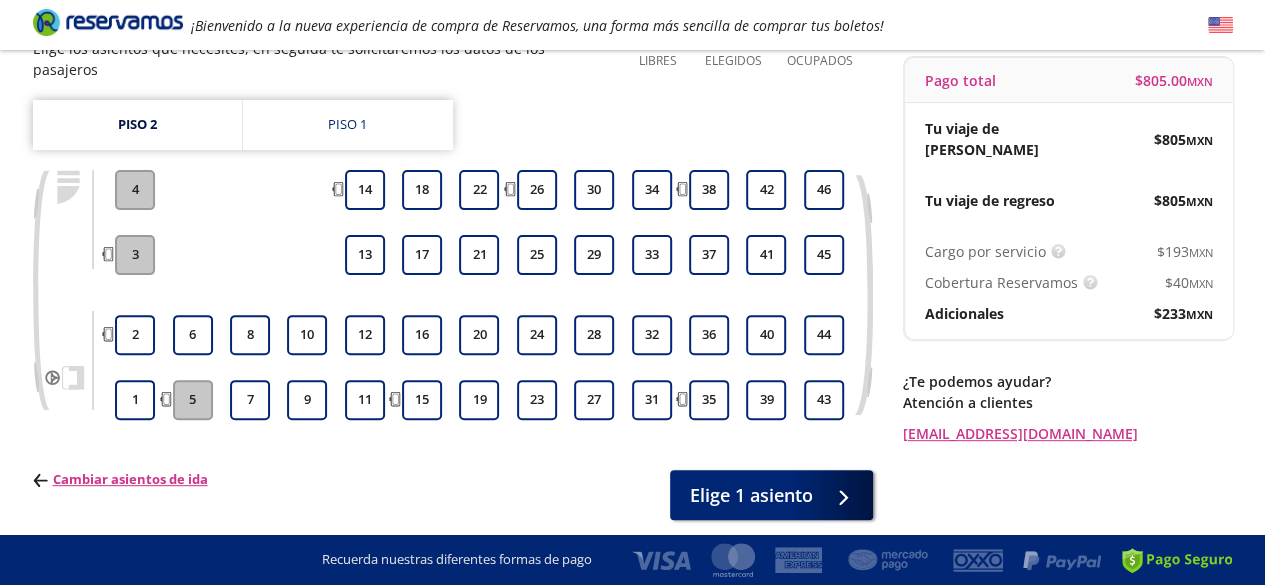 scroll, scrollTop: 148, scrollLeft: 0, axis: vertical 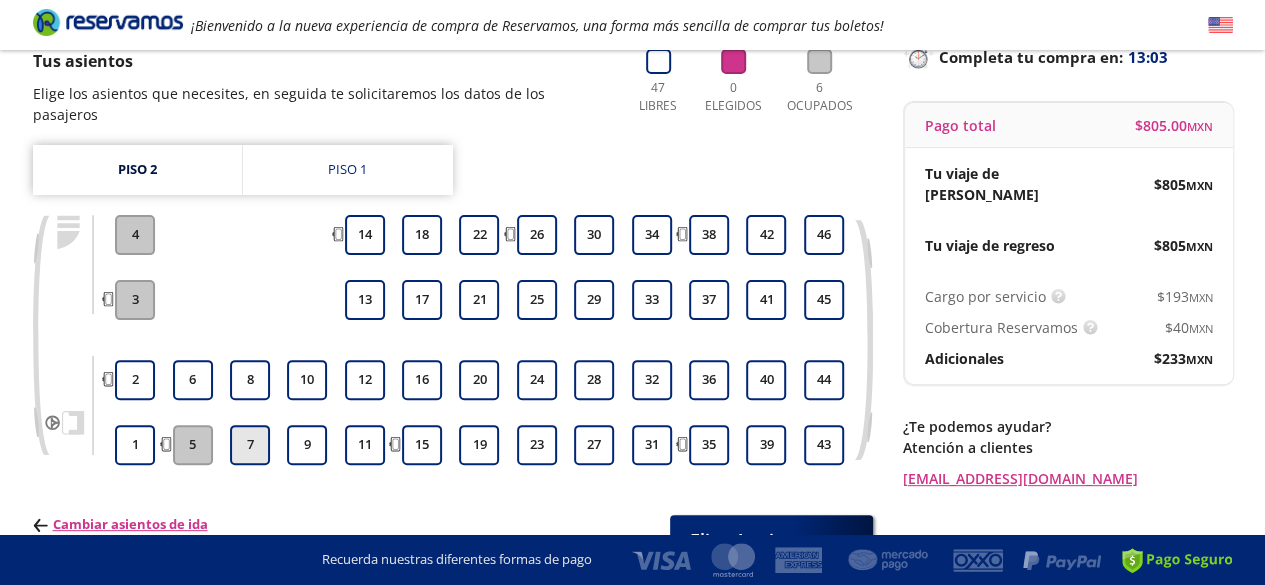 click on "7" at bounding box center [250, 445] 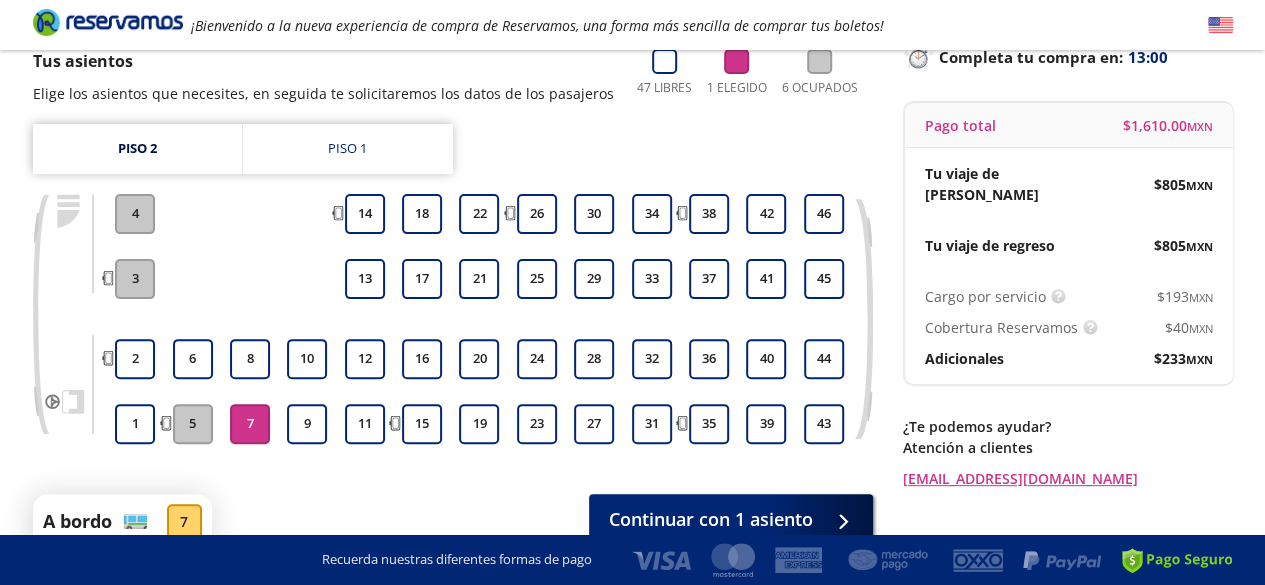 scroll, scrollTop: 282, scrollLeft: 0, axis: vertical 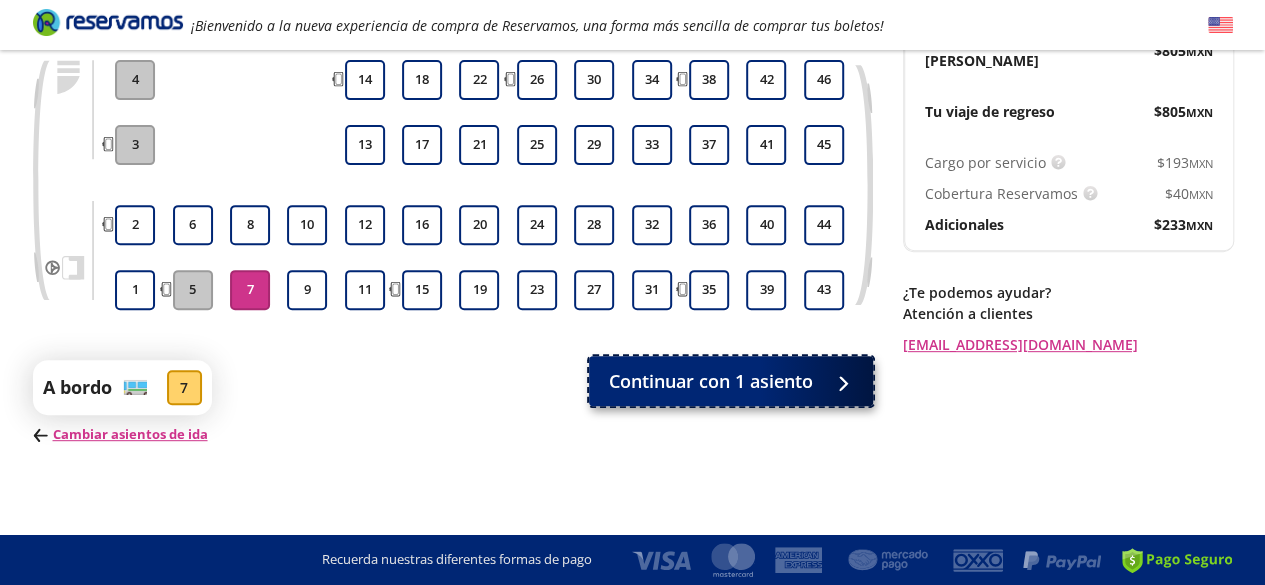 click on "Continuar con 1 asiento" at bounding box center [711, 381] 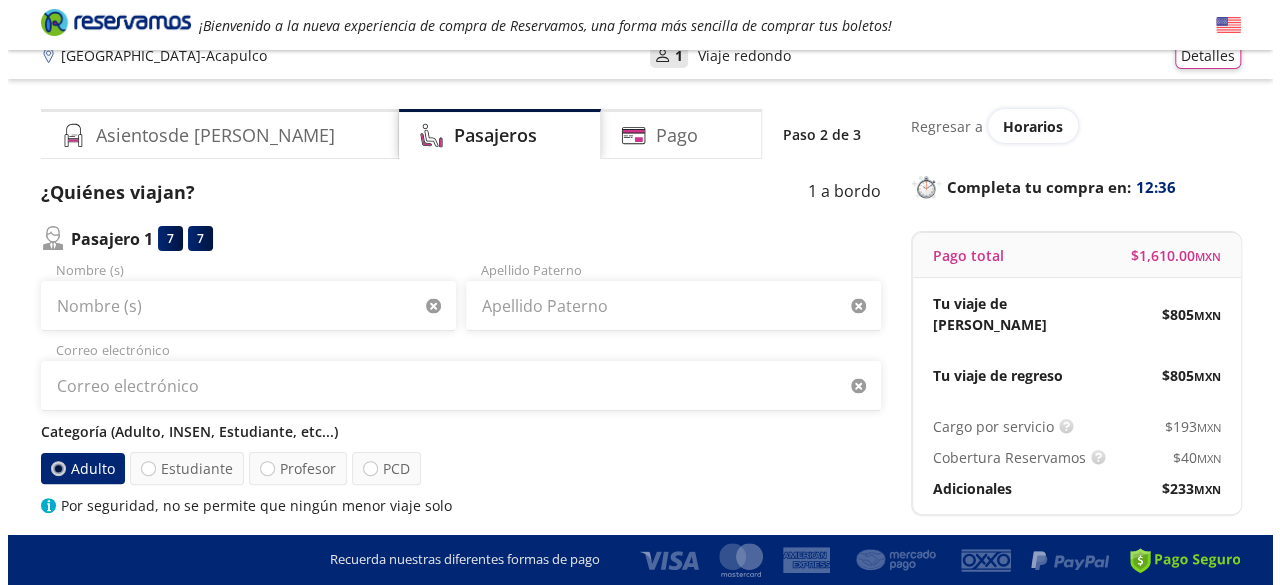 scroll, scrollTop: 0, scrollLeft: 0, axis: both 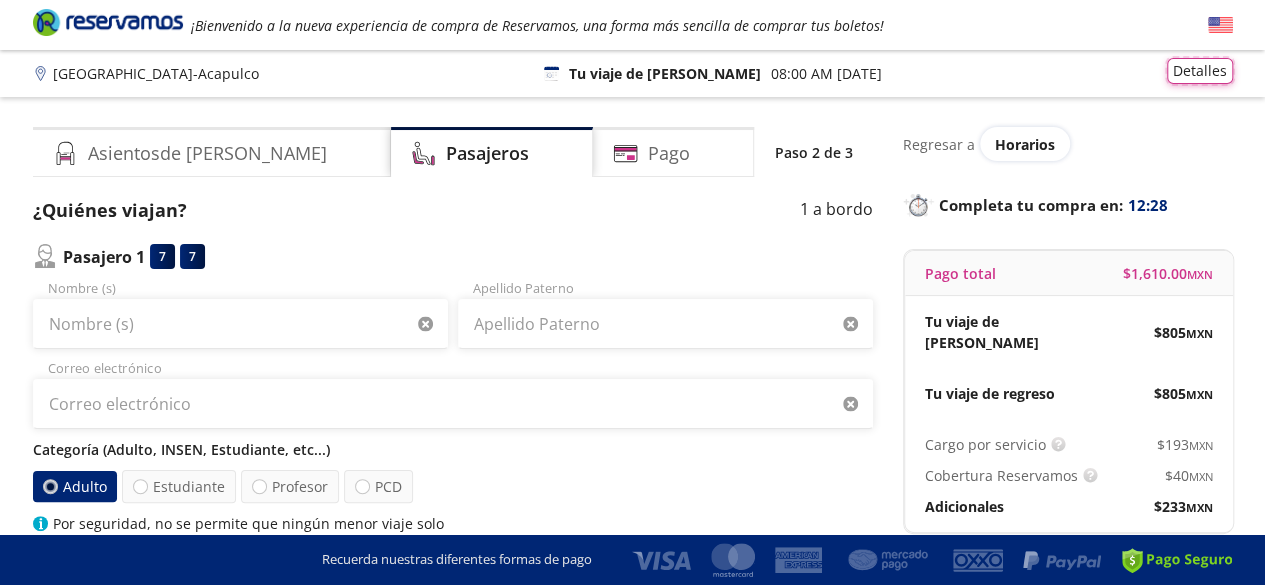 click on "Detalles" at bounding box center [1200, 71] 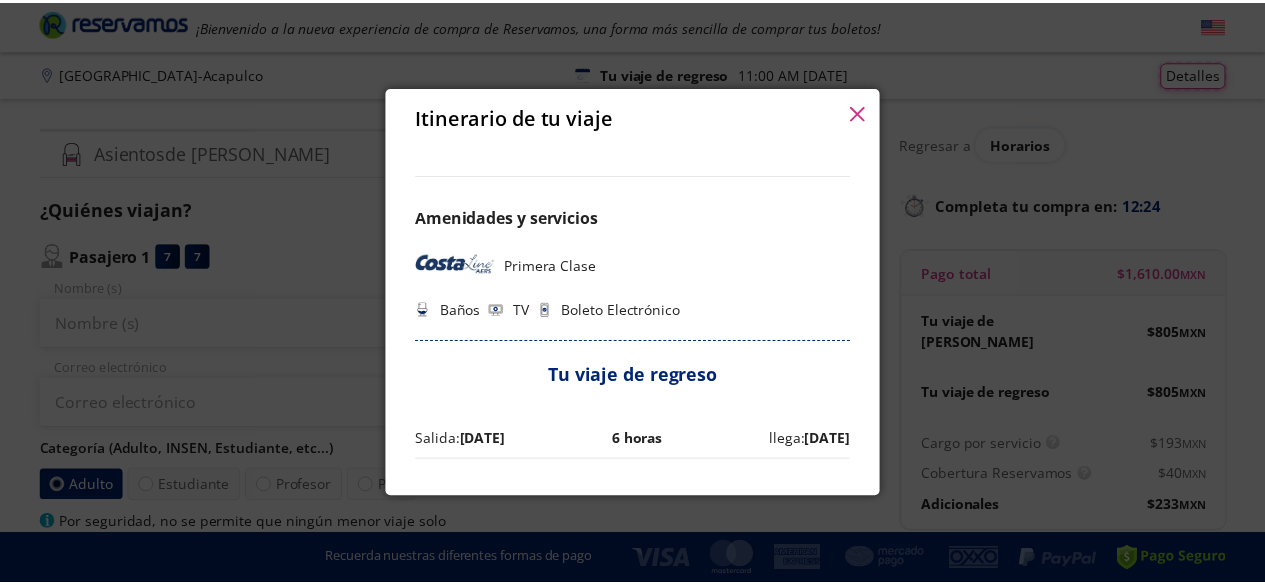scroll, scrollTop: 784, scrollLeft: 0, axis: vertical 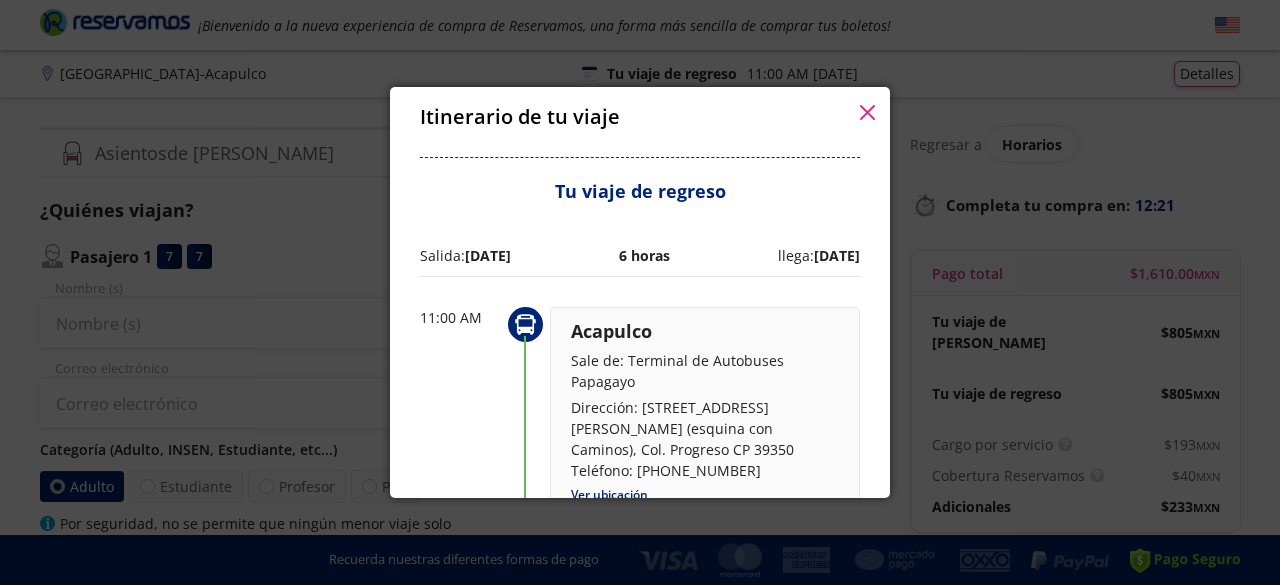 click 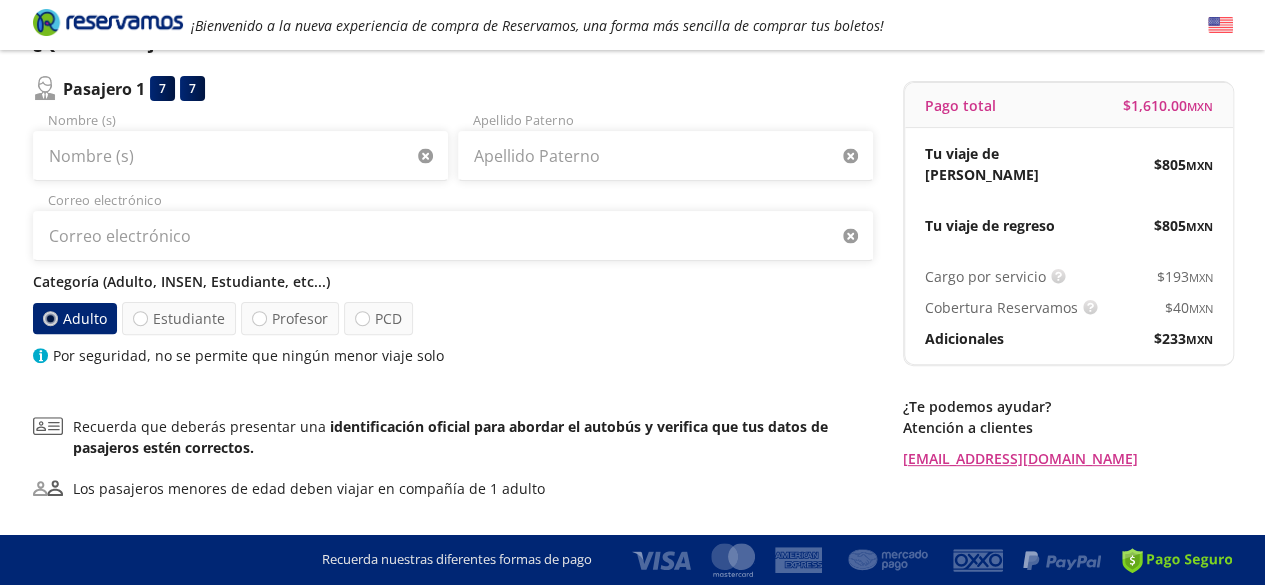 scroll, scrollTop: 200, scrollLeft: 0, axis: vertical 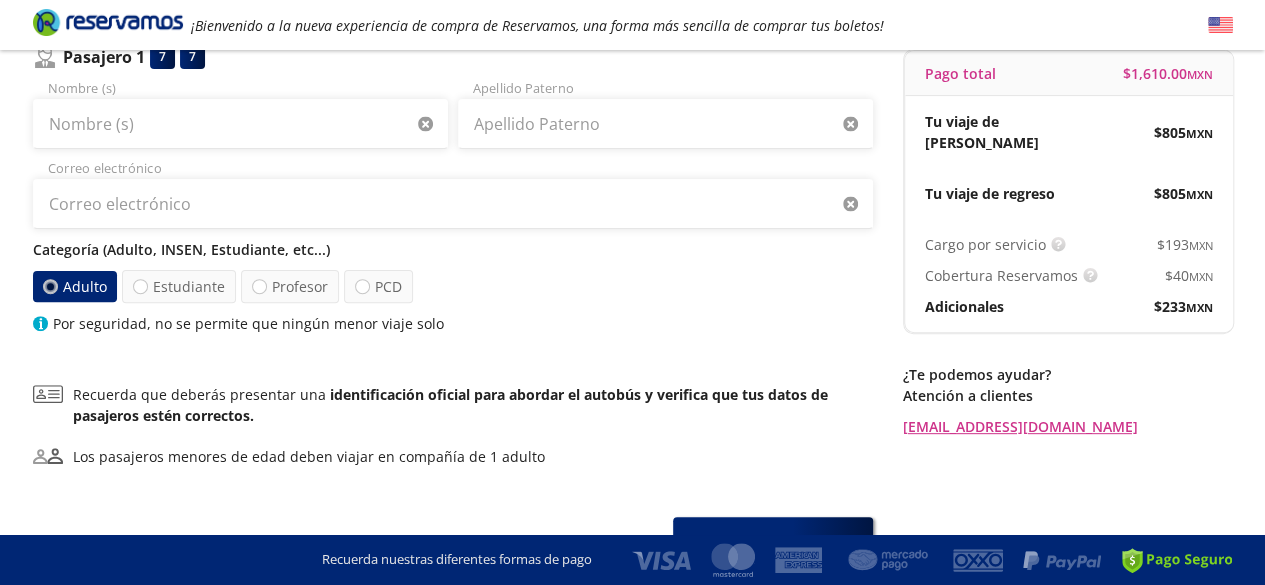 click at bounding box center (49, 286) 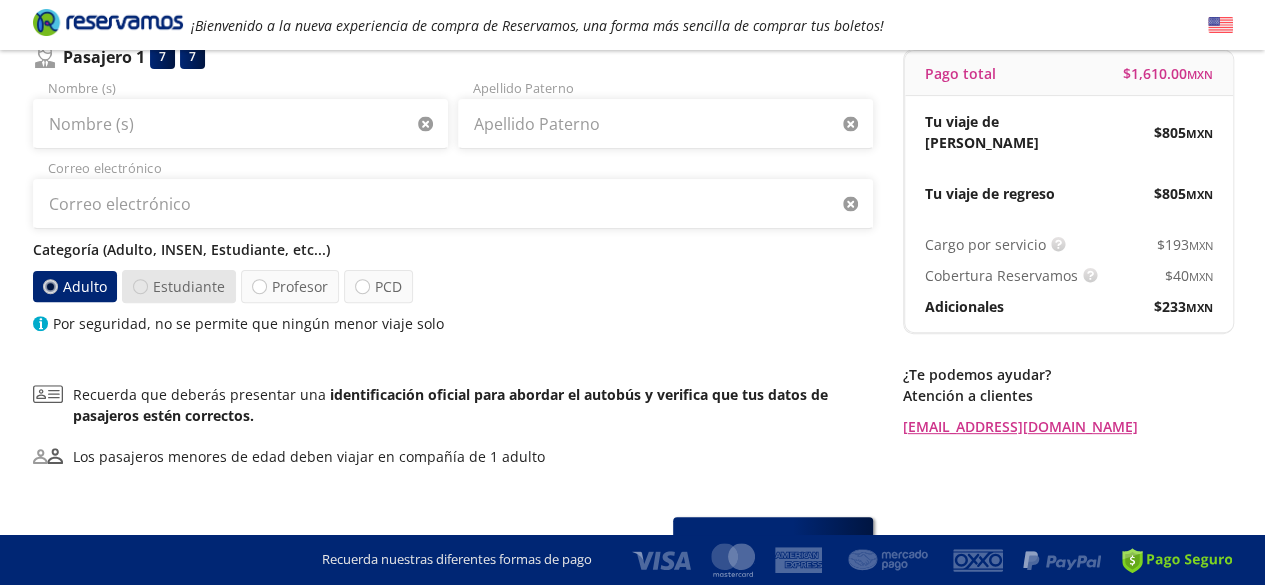 click at bounding box center [140, 286] 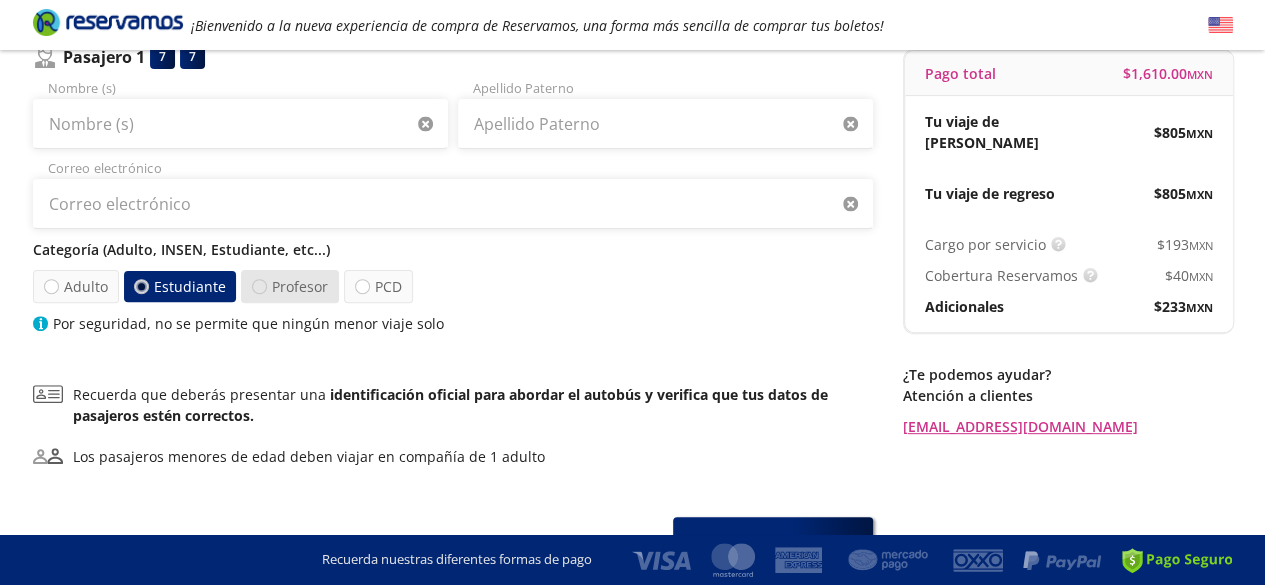 click at bounding box center [259, 286] 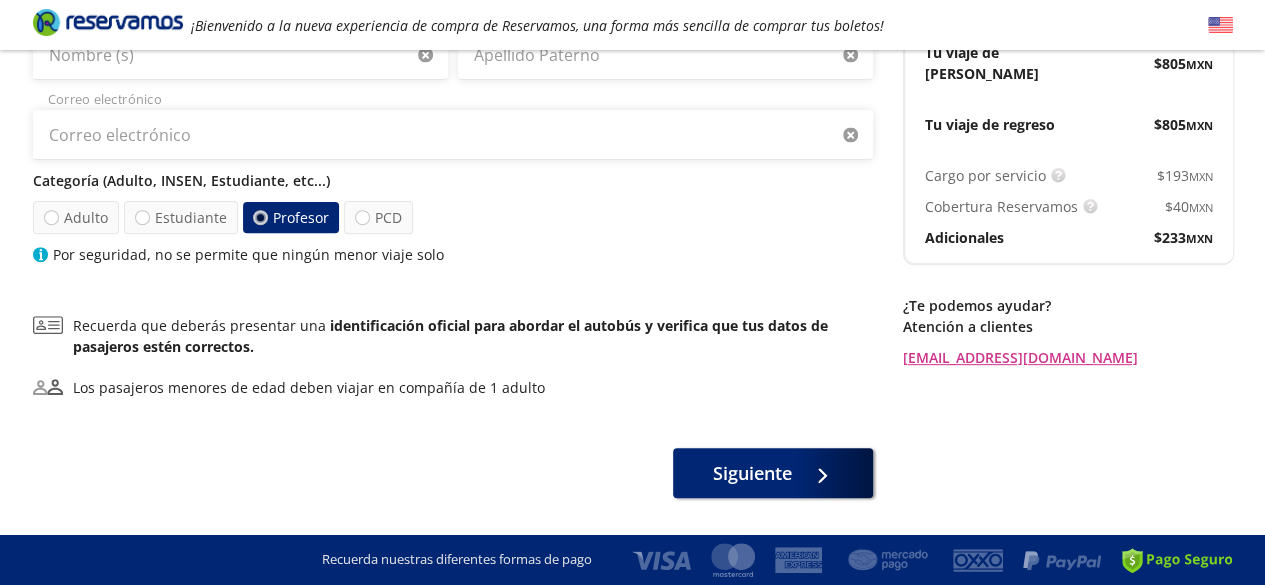 scroll, scrollTop: 300, scrollLeft: 0, axis: vertical 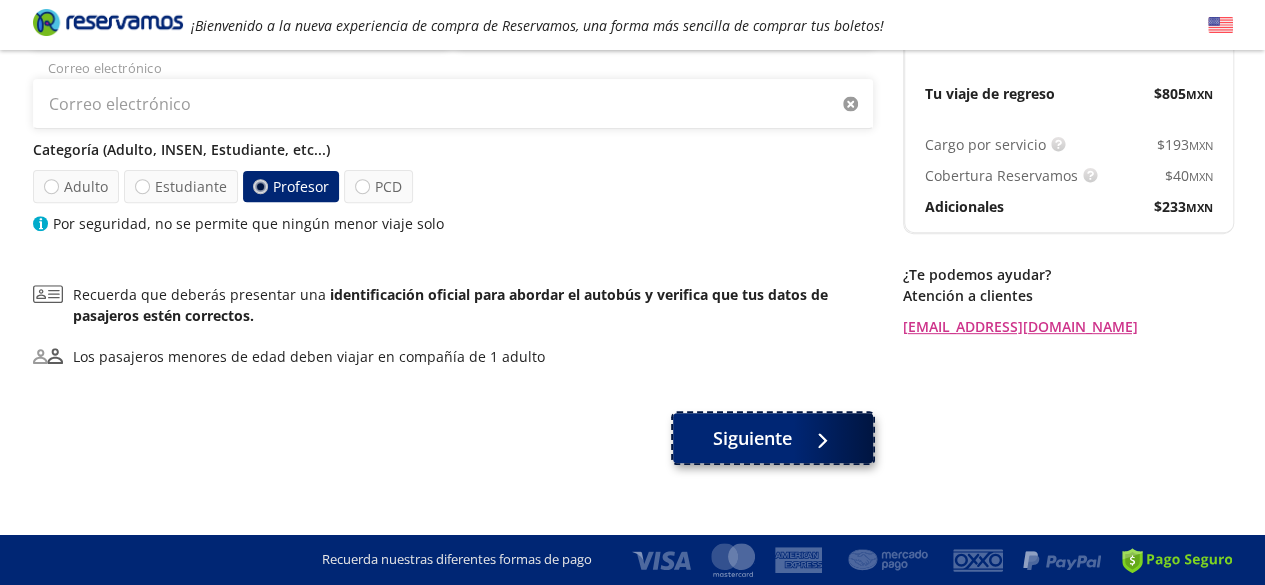click on "Siguiente" at bounding box center (773, 438) 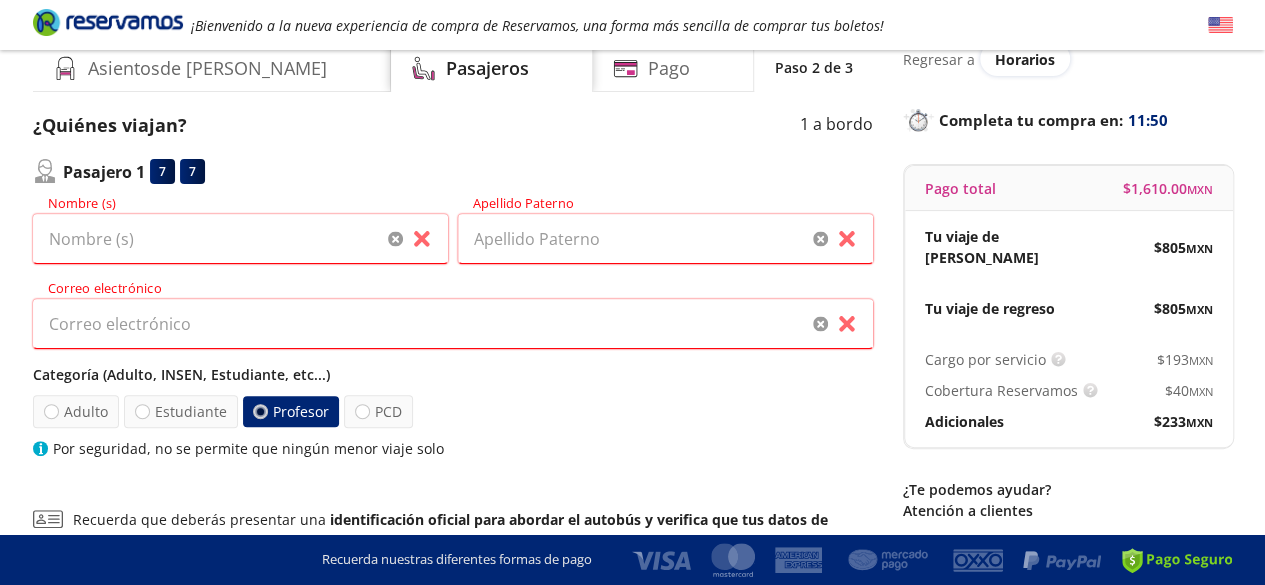 scroll, scrollTop: 0, scrollLeft: 0, axis: both 